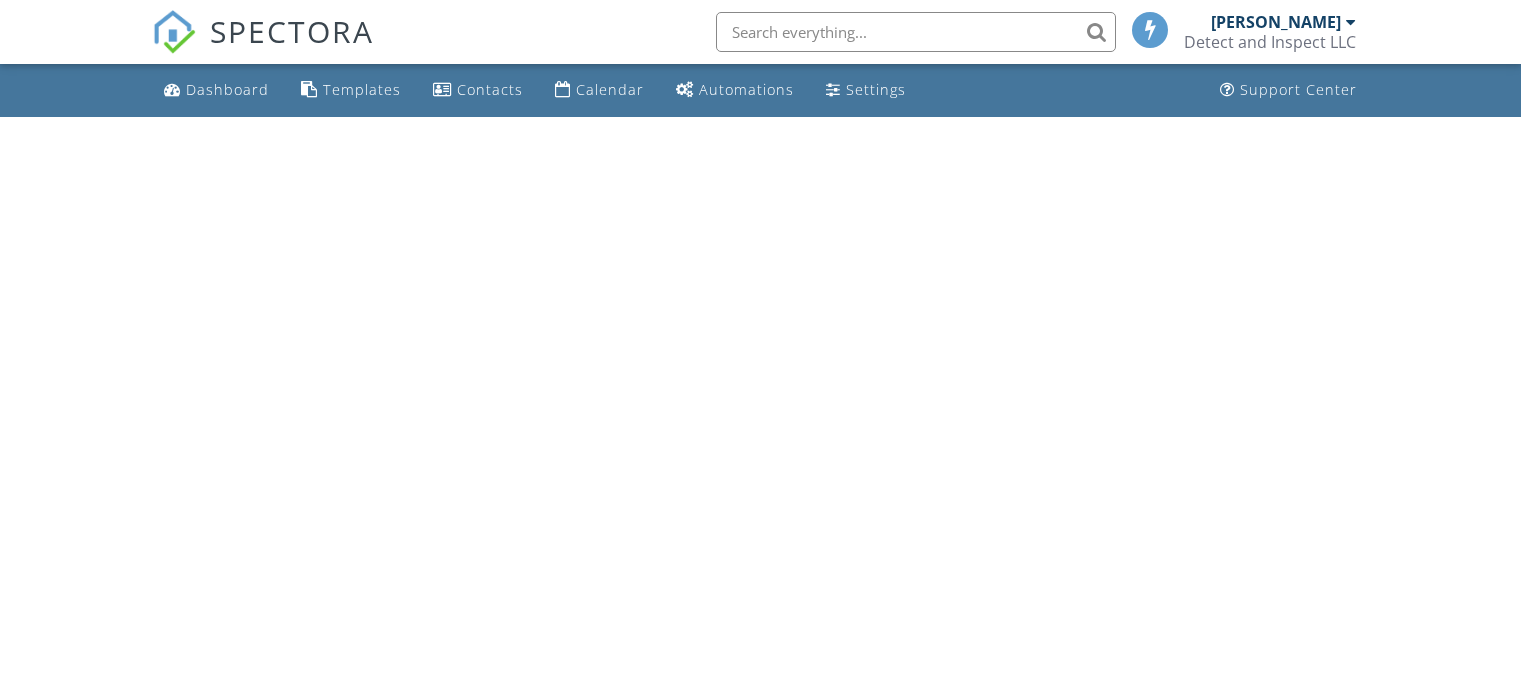 scroll, scrollTop: 0, scrollLeft: 0, axis: both 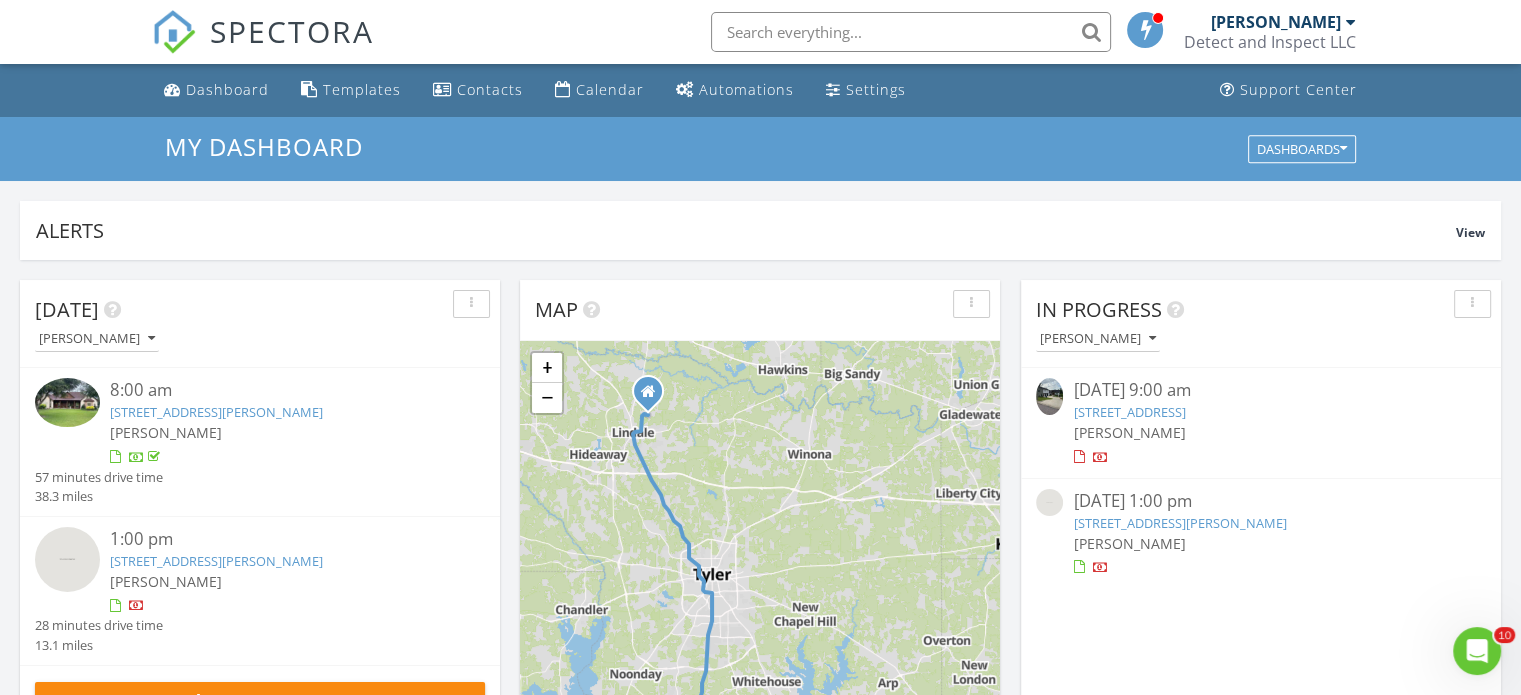 click on "5352 Bayshore Dr, Athens, TX 75752" at bounding box center (1129, 412) 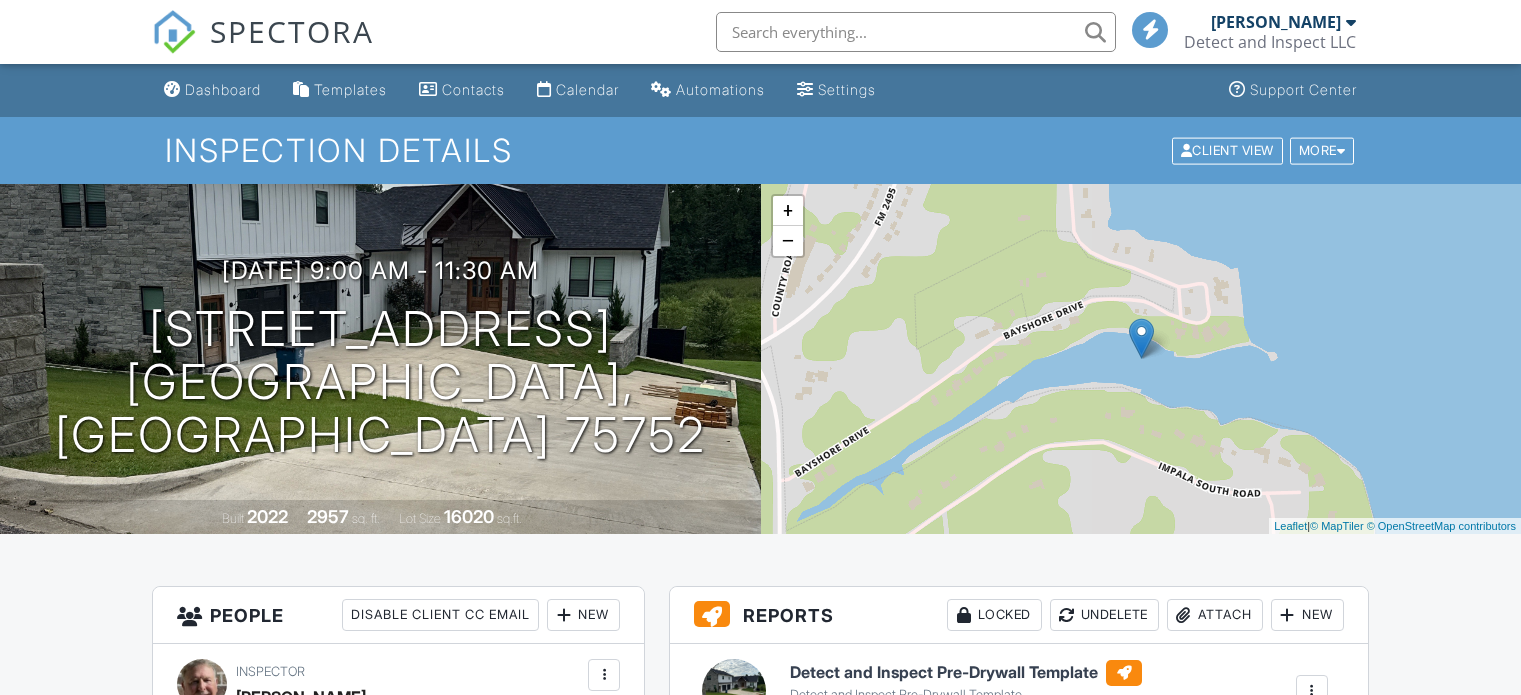 scroll, scrollTop: 0, scrollLeft: 0, axis: both 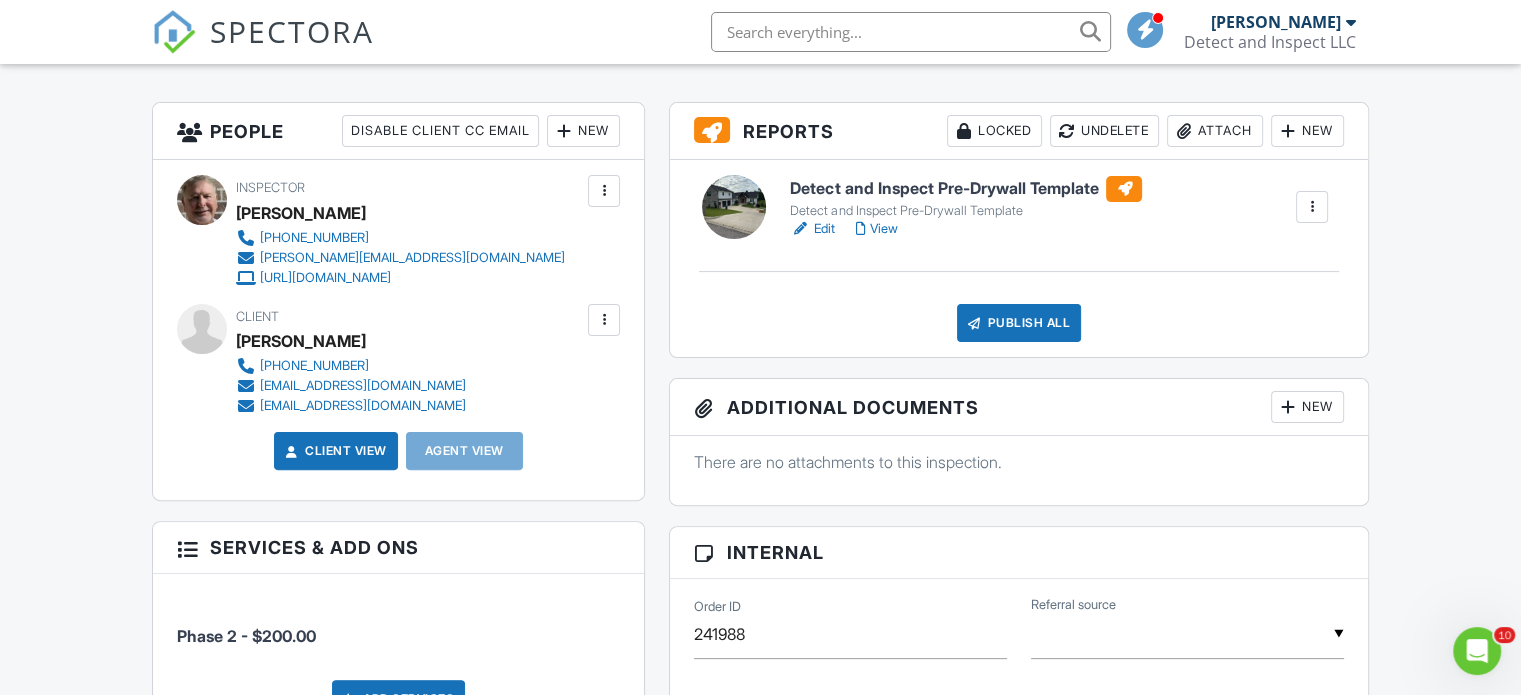 click on "Edit" at bounding box center (812, 229) 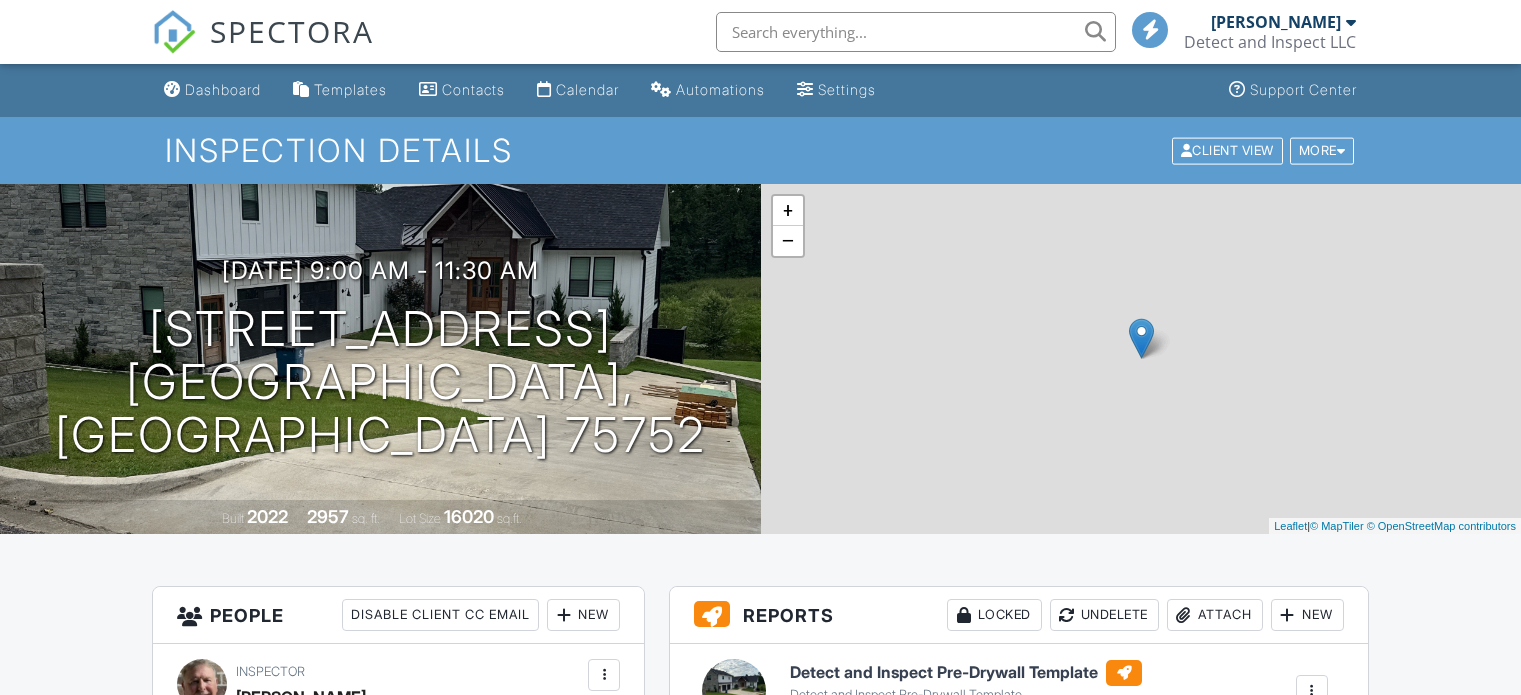 scroll, scrollTop: 0, scrollLeft: 0, axis: both 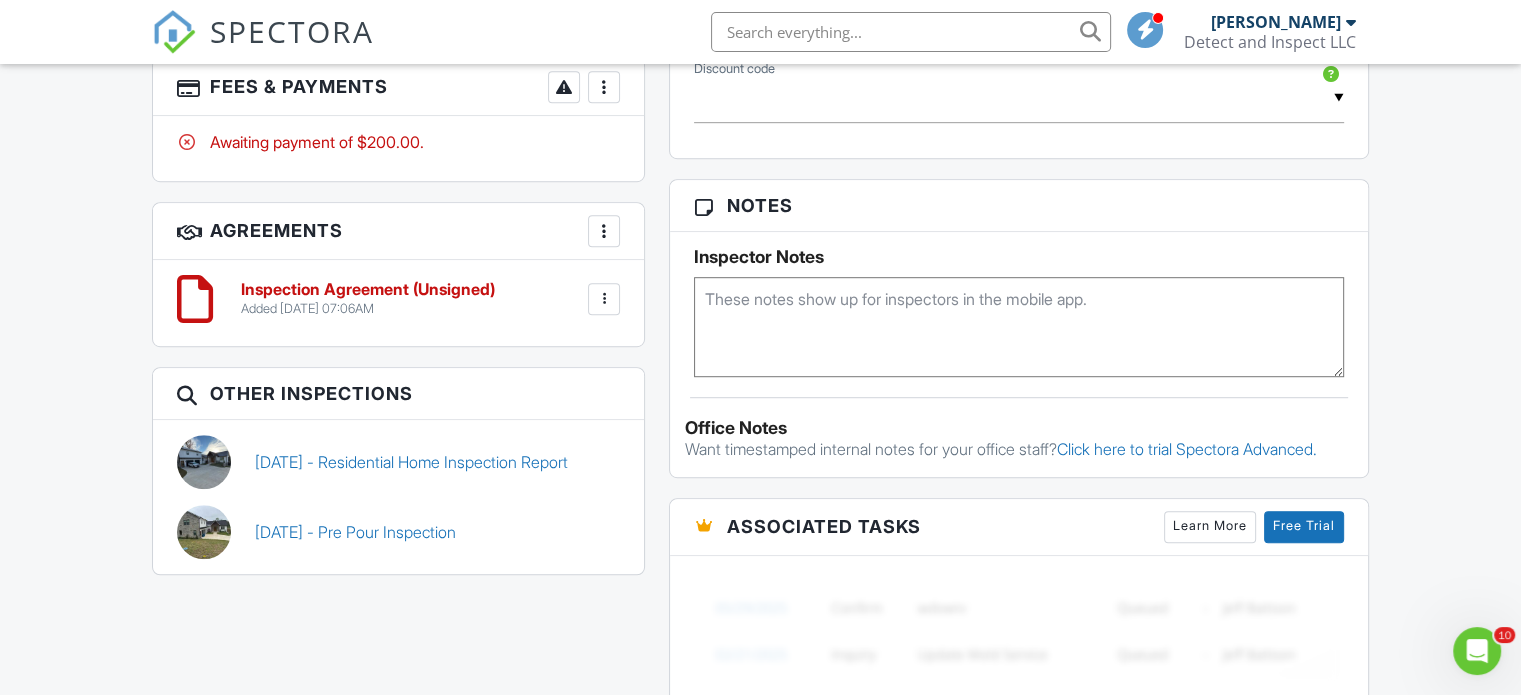 drag, startPoint x: 1531, startPoint y: 178, endPoint x: 1539, endPoint y: 479, distance: 301.1063 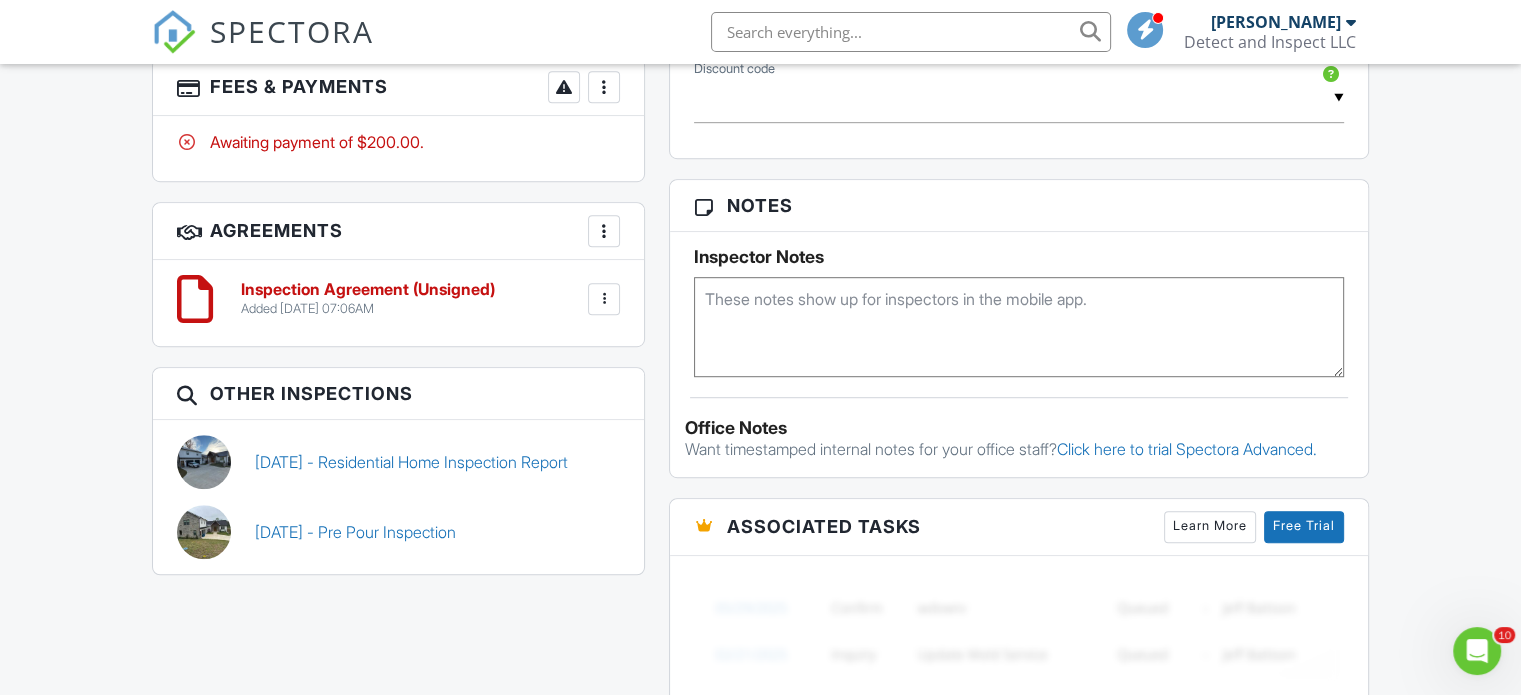 click on "SPECTORA
Tim  Hastings
Detect and Inspect LLC
Role:
Inspector
Change Role
Dashboard
New Inspection
Inspections
Calendar
Template Editor
Contacts
Automations
Team
Metrics
Payments
Data Exports
Billing
Reporting
Advanced
Settings
What's New
Sign Out
Change Active Role
Your account has more than one possible role. Please choose how you'd like to view the site:
Company/Agency
City
Role
Dashboard
Templates
Contacts
Calendar
Automations
Settings
Support Center
Inspection Details
Client View
More
Property Details
Reschedule
Reorder / Copy
Share
Cancel" at bounding box center (760, 123) 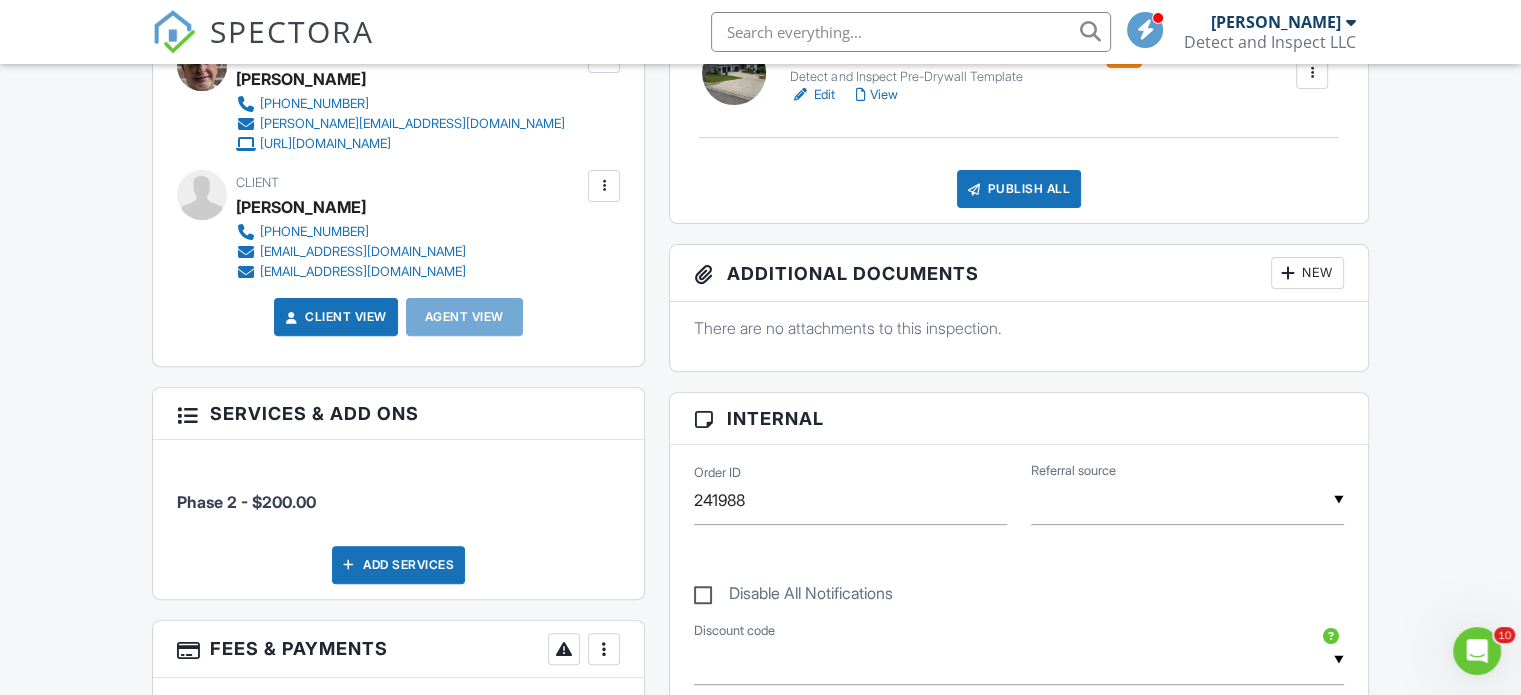 scroll, scrollTop: 592, scrollLeft: 0, axis: vertical 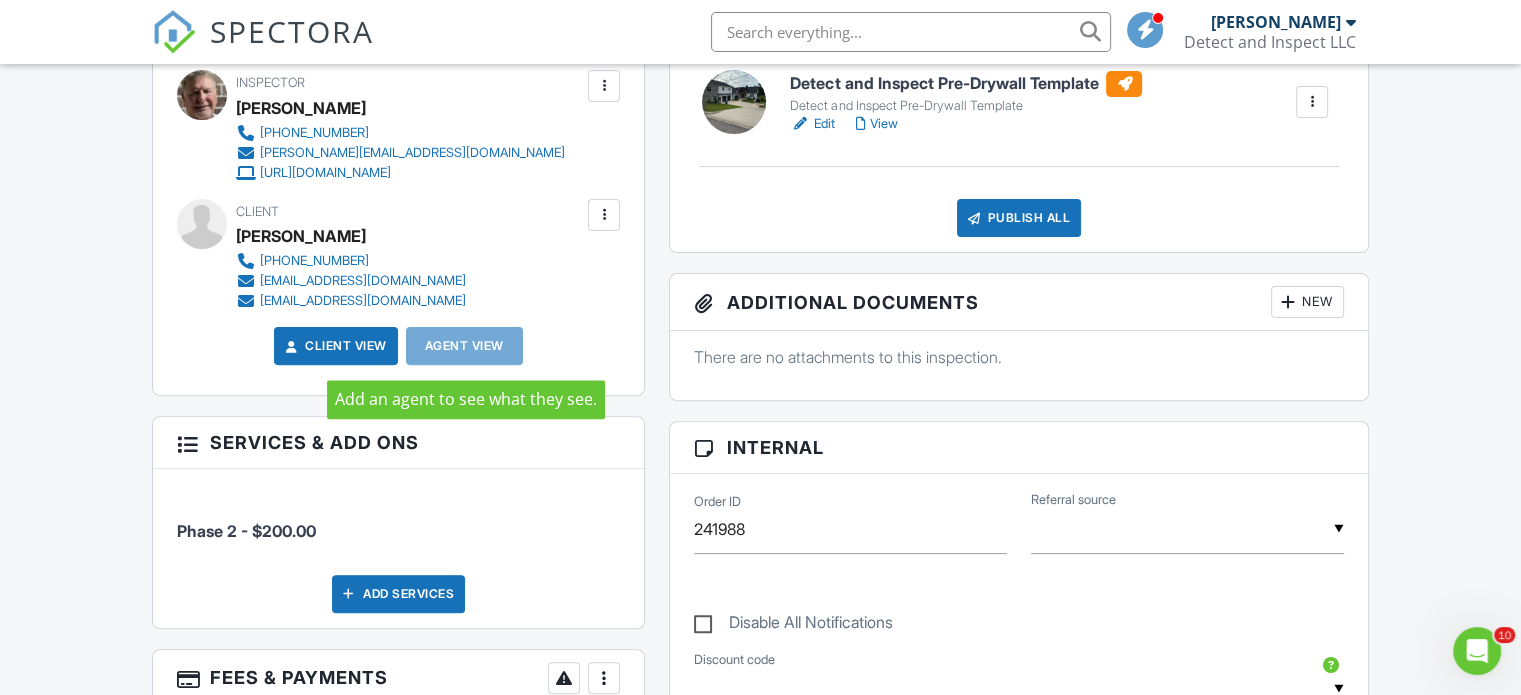click on "Agent View" at bounding box center [464, 346] 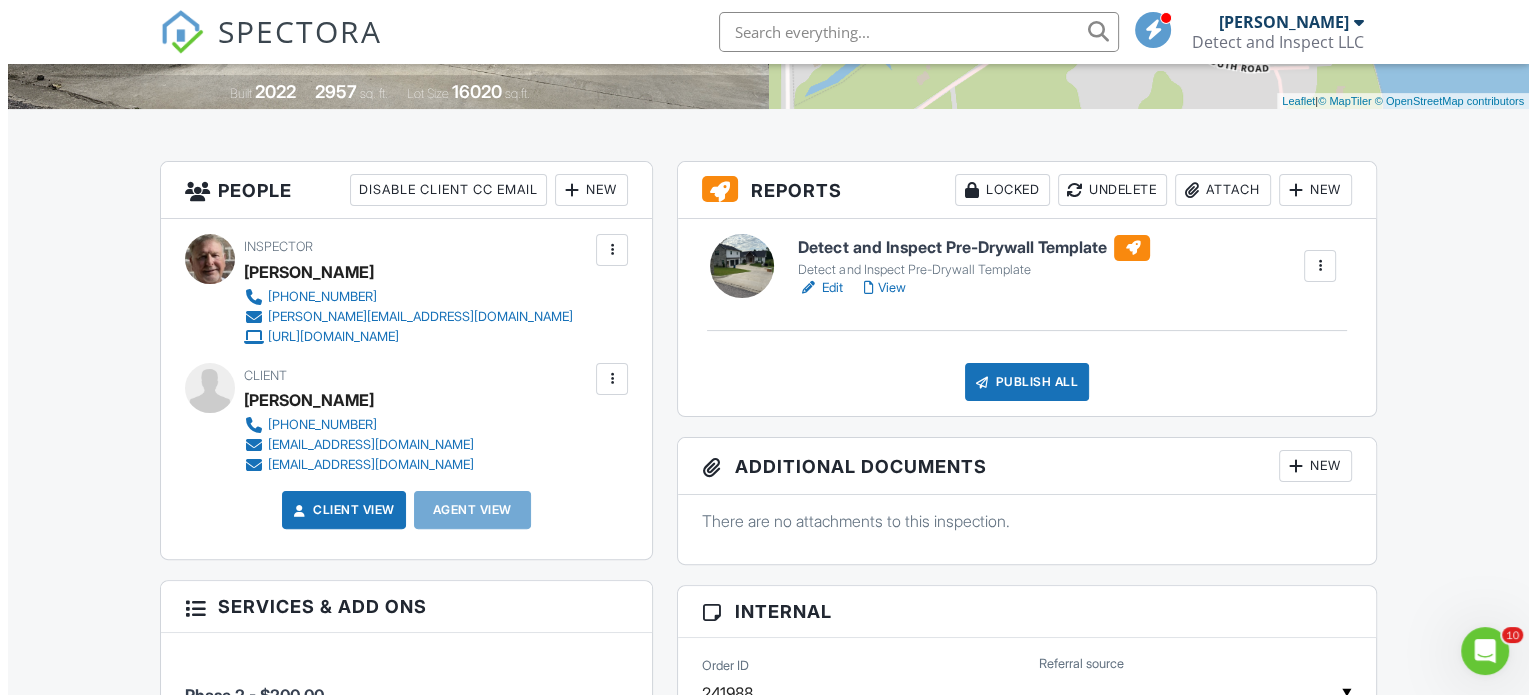 scroll, scrollTop: 422, scrollLeft: 0, axis: vertical 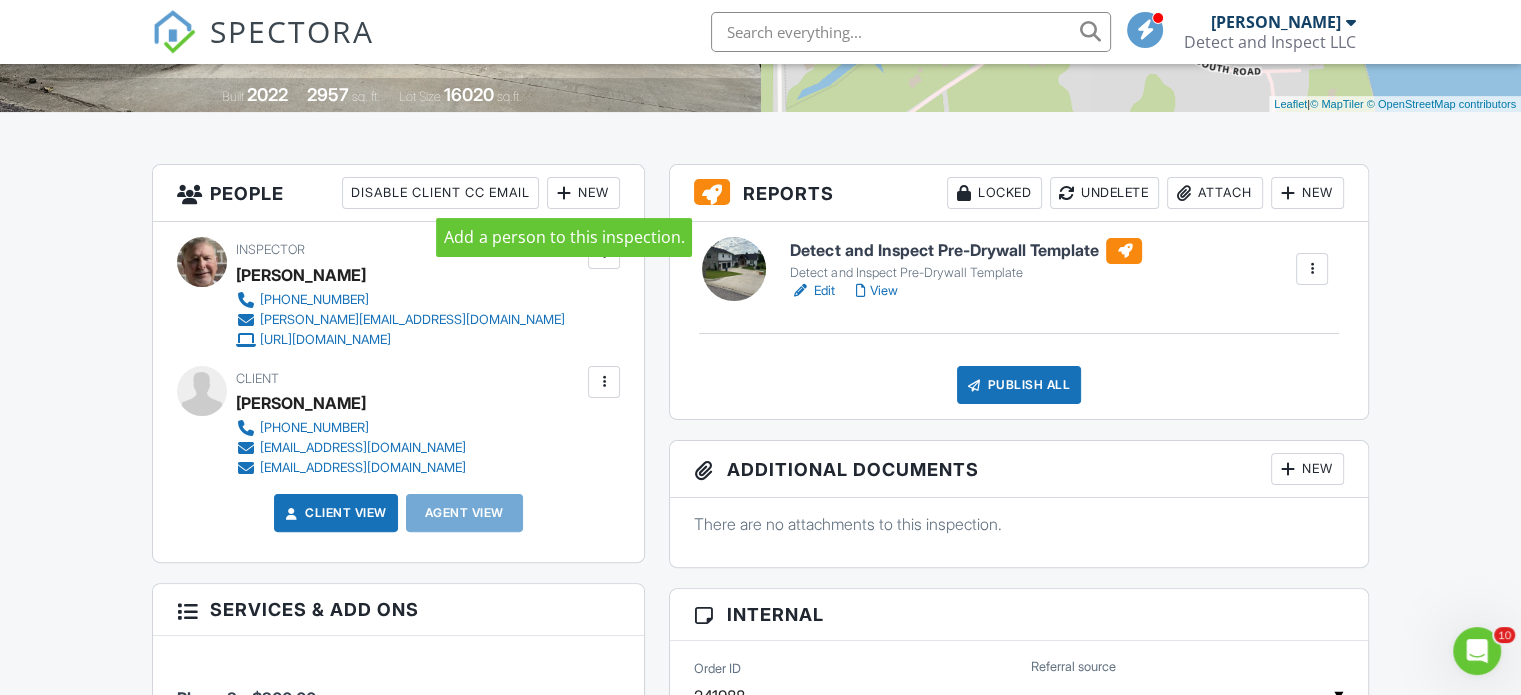 click at bounding box center [564, 193] 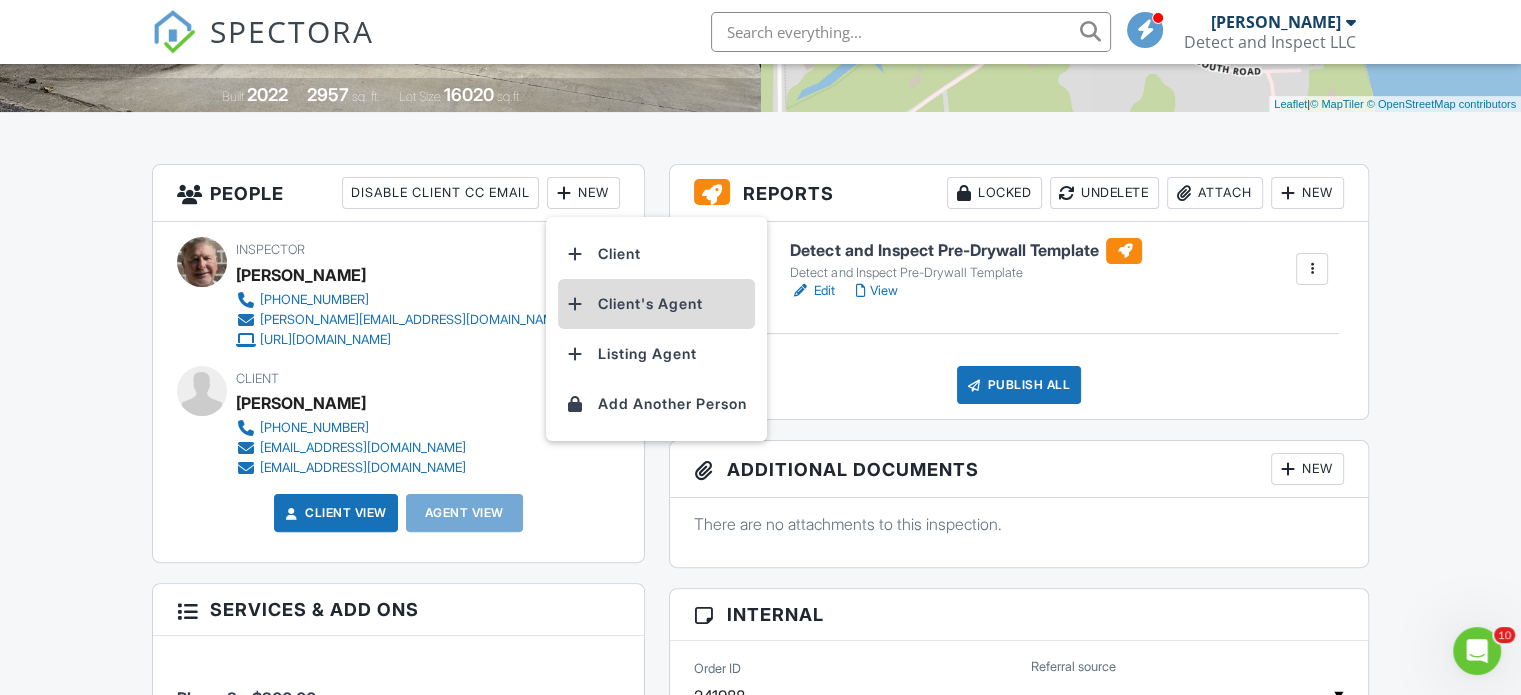 click on "Client's Agent" at bounding box center (656, 304) 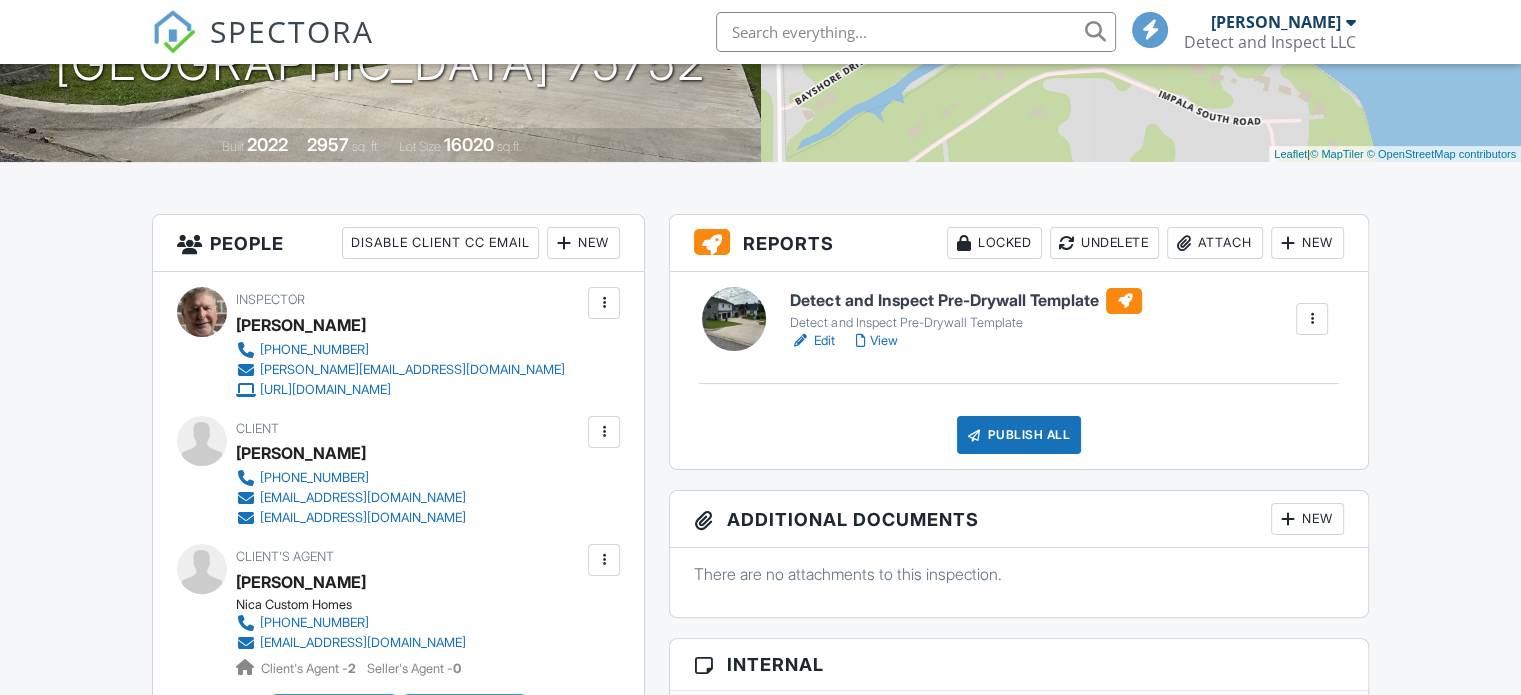 scroll, scrollTop: 372, scrollLeft: 0, axis: vertical 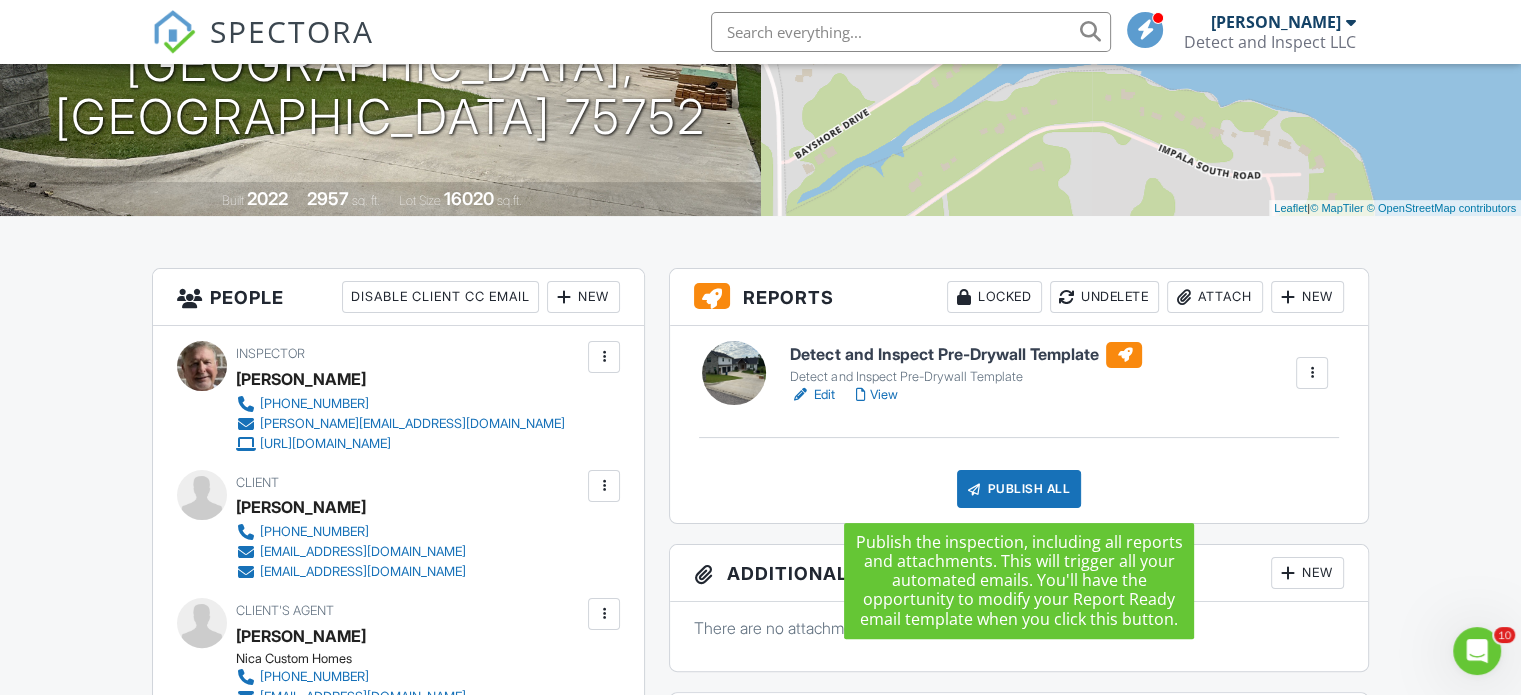click on "Publish All" at bounding box center (1019, 489) 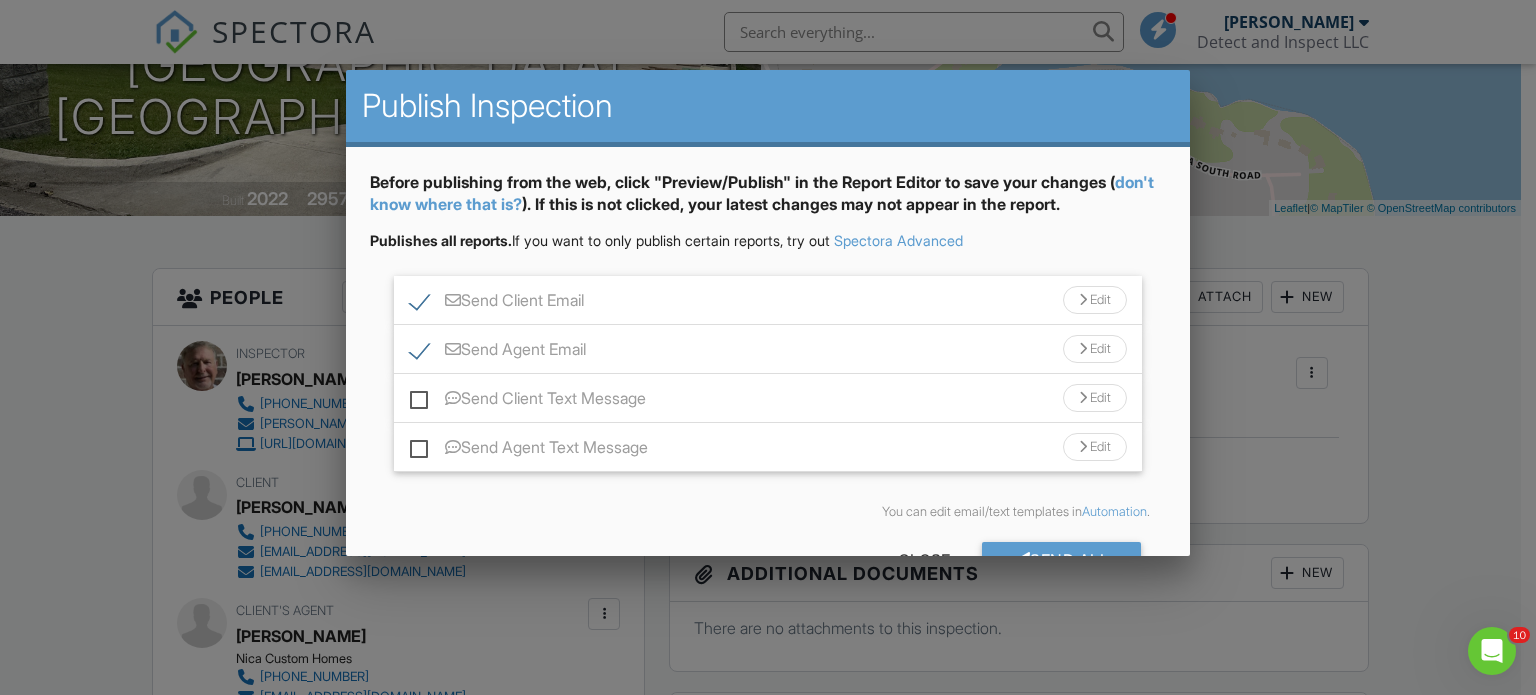 click on "Send Client Text Message" at bounding box center [528, 401] 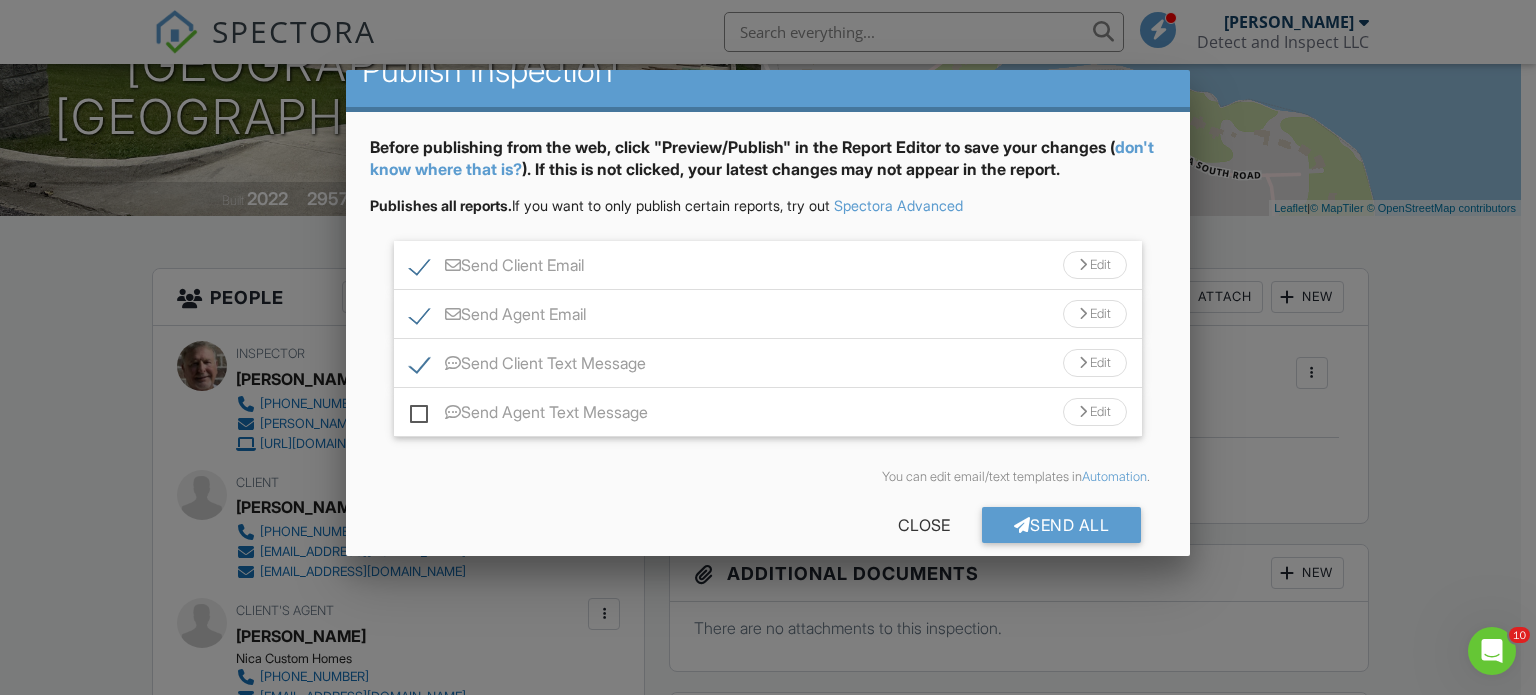 scroll, scrollTop: 41, scrollLeft: 0, axis: vertical 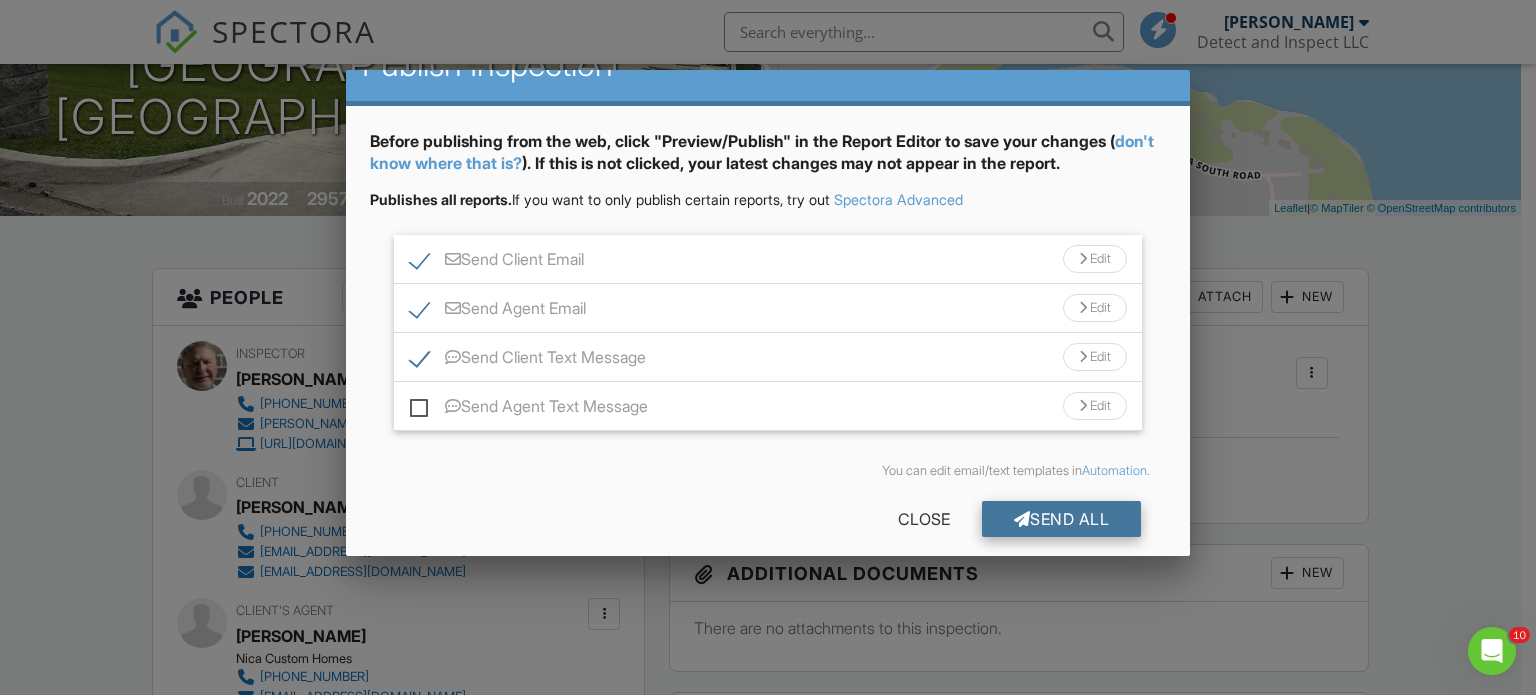 click on "Send All" at bounding box center (1062, 519) 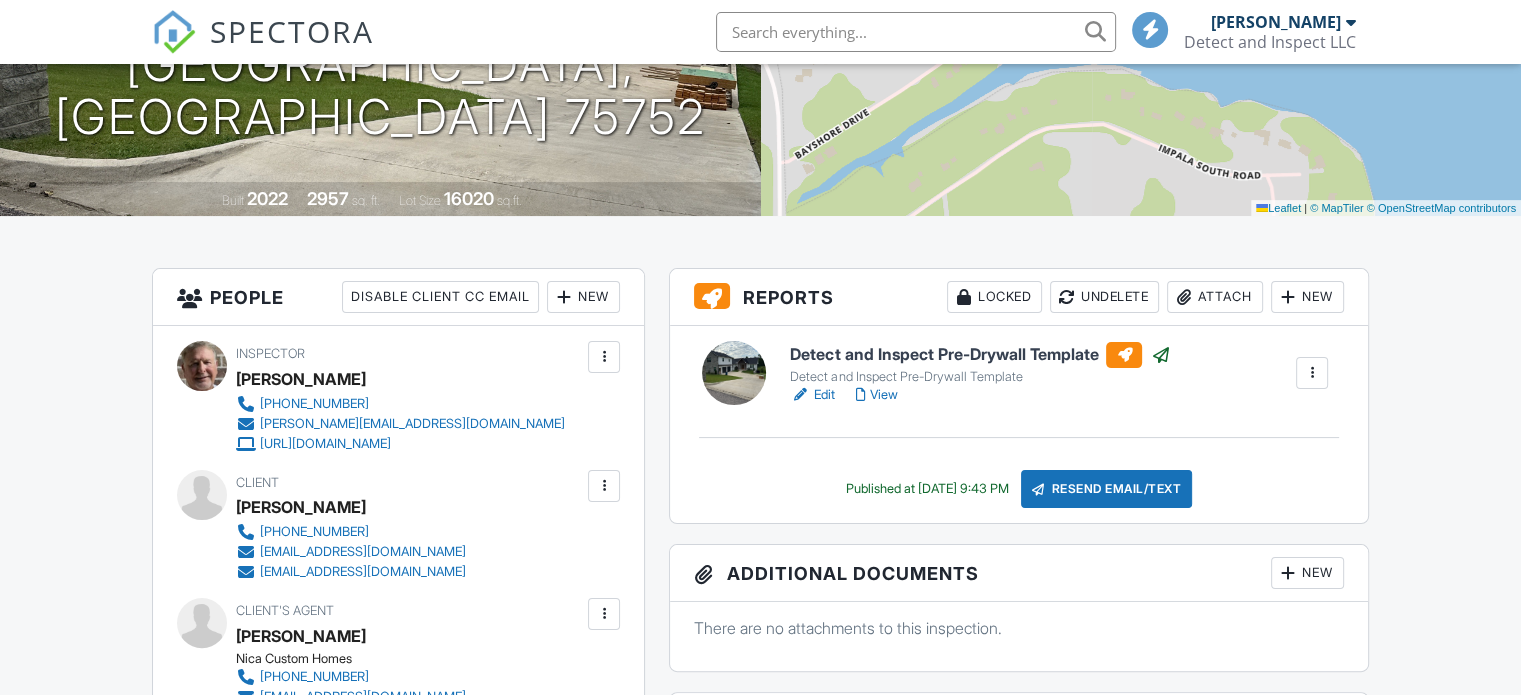 scroll, scrollTop: 318, scrollLeft: 0, axis: vertical 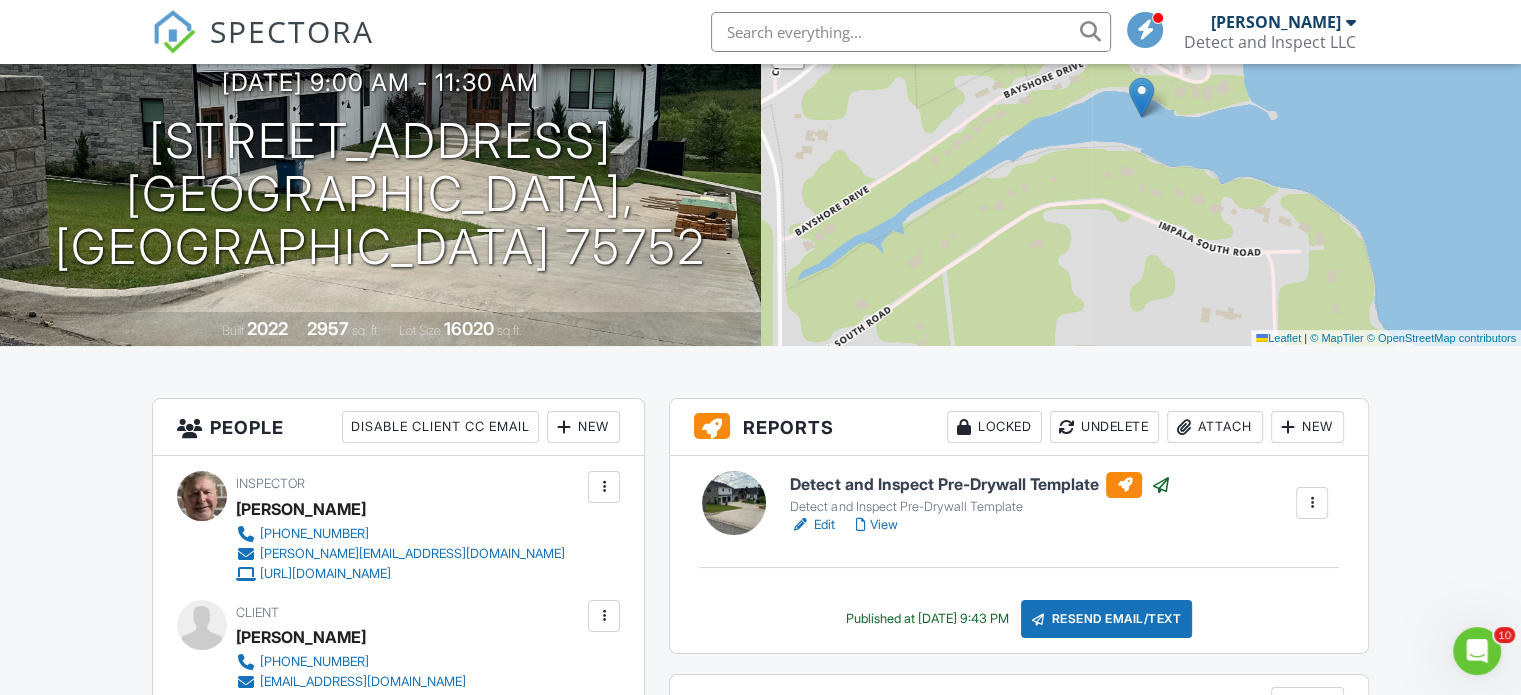drag, startPoint x: 1503, startPoint y: 167, endPoint x: 1503, endPoint y: 114, distance: 53 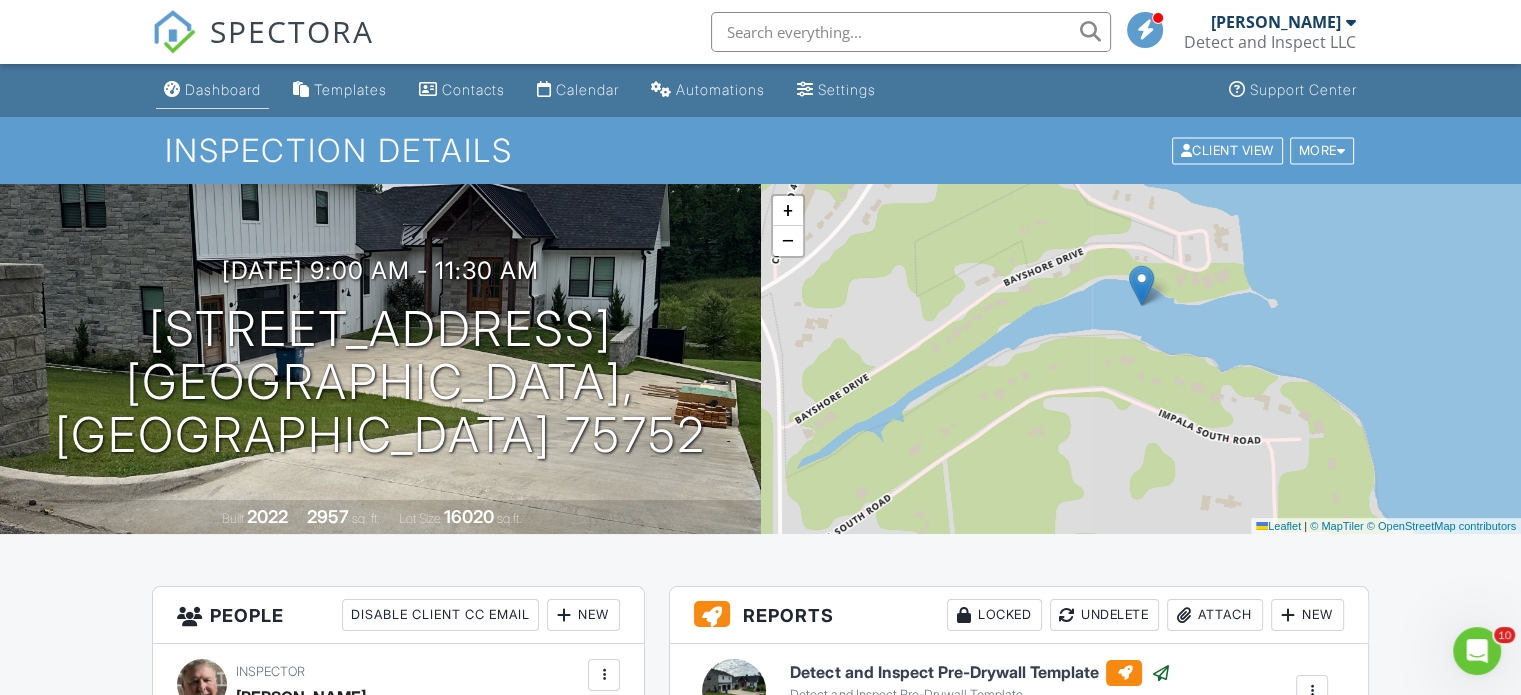 click on "Dashboard" at bounding box center [223, 89] 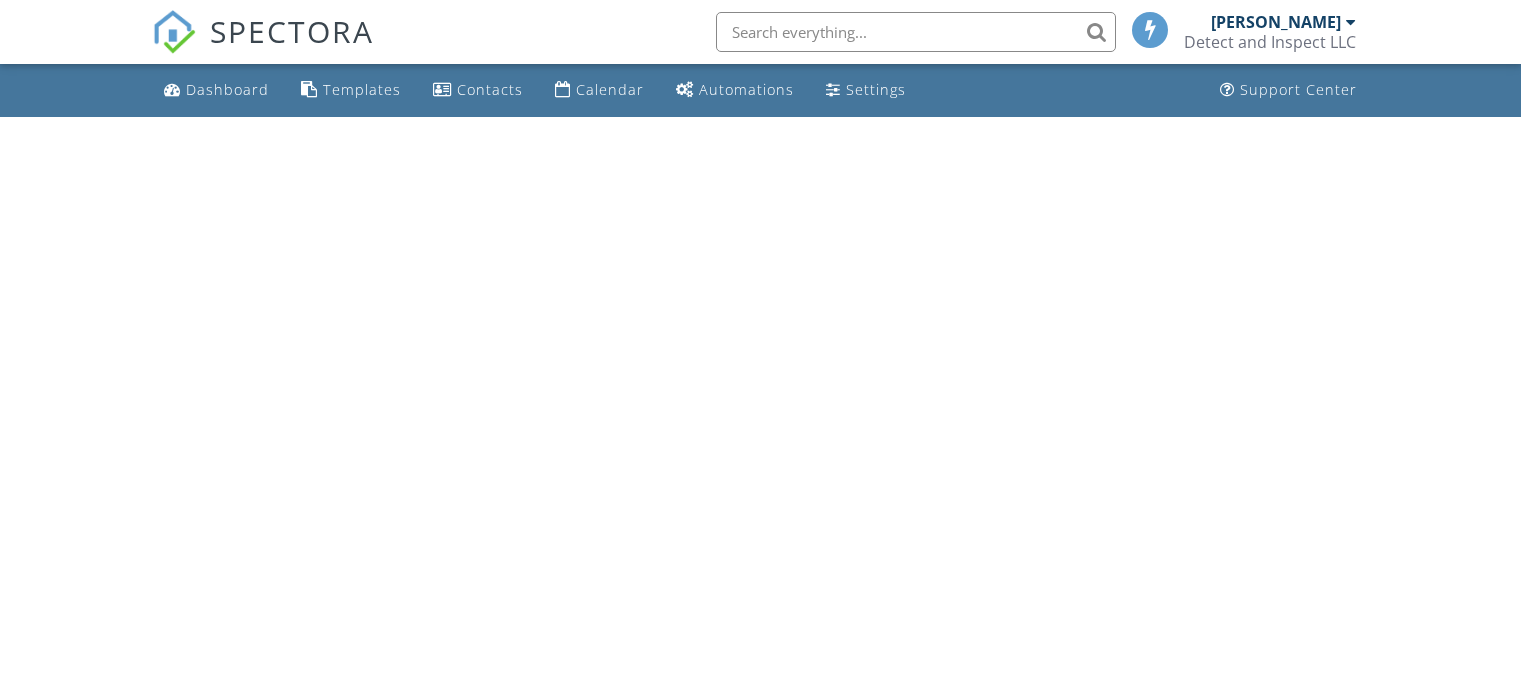 scroll, scrollTop: 0, scrollLeft: 0, axis: both 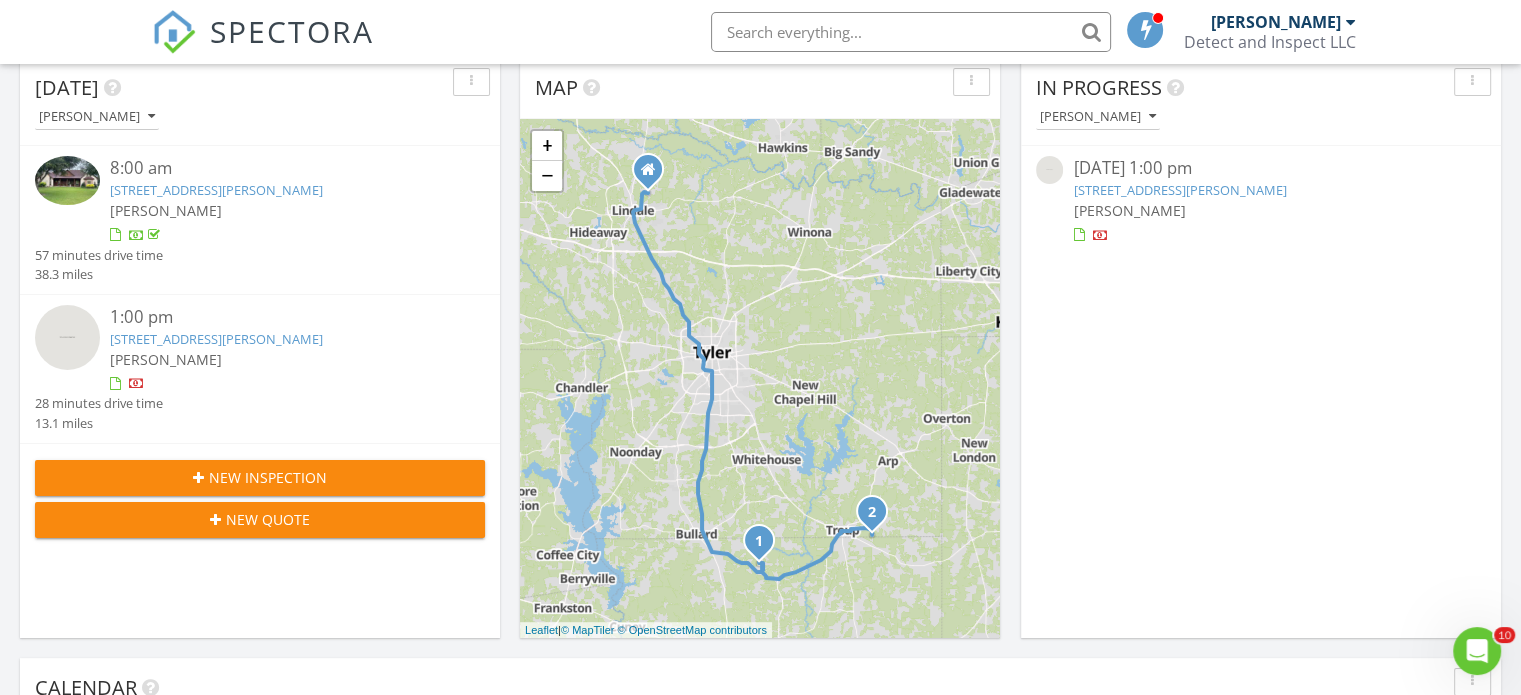 click on "23205 County Rd 2159, Troup, TX 75789" at bounding box center [1179, 190] 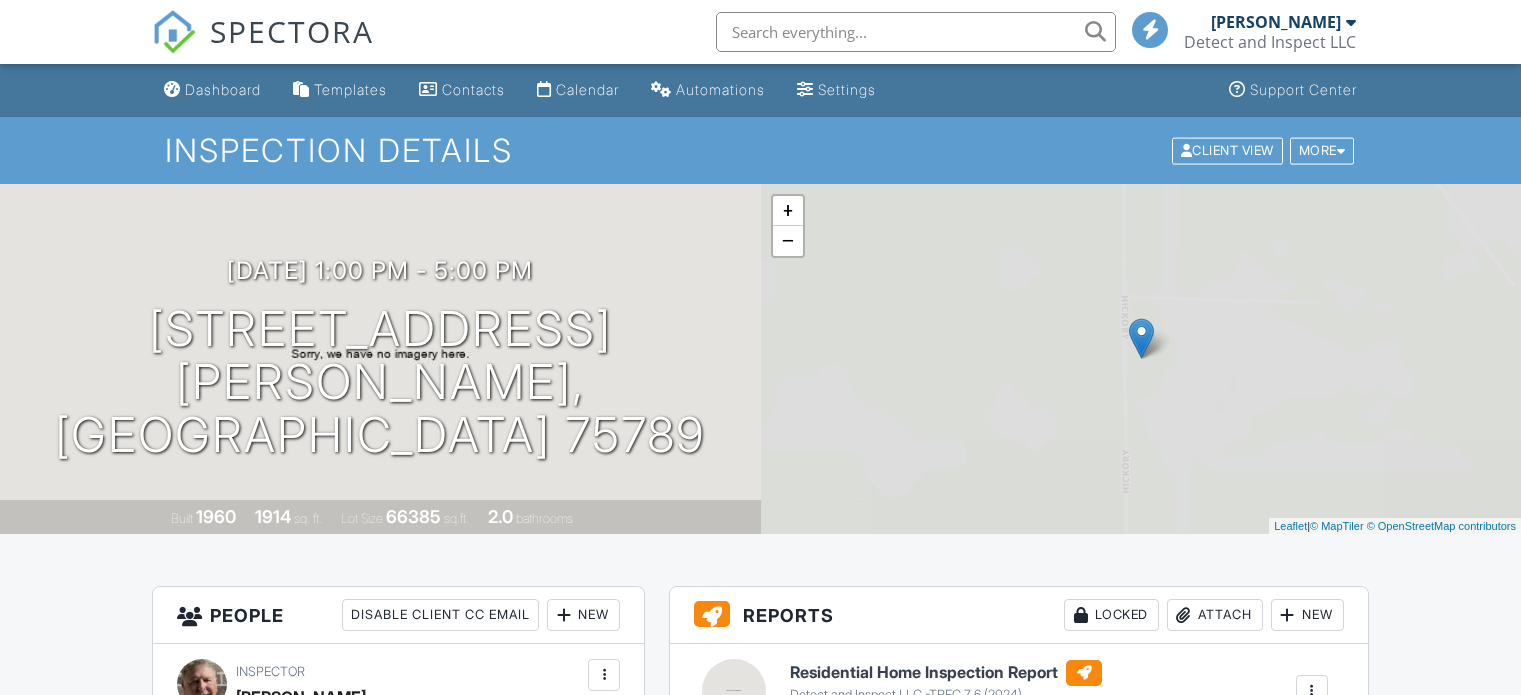 scroll, scrollTop: 0, scrollLeft: 0, axis: both 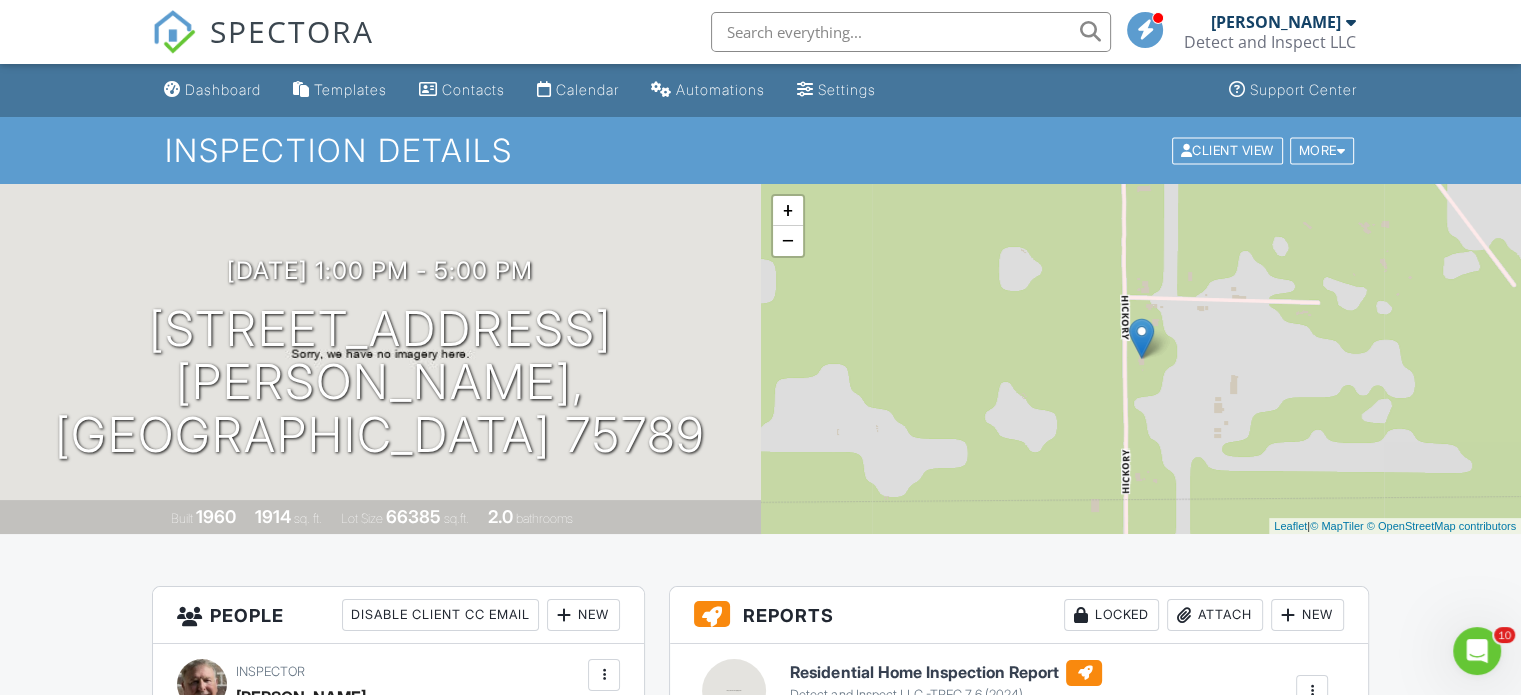 click on "07/09/2025  1:00 pm
- 5:00 pm
23205 County Rd 2159
Troup, TX 75789
Built
1960
1914
sq. ft.
Lot Size
66385
sq.ft.
2.0
bathrooms" at bounding box center (380, 359) 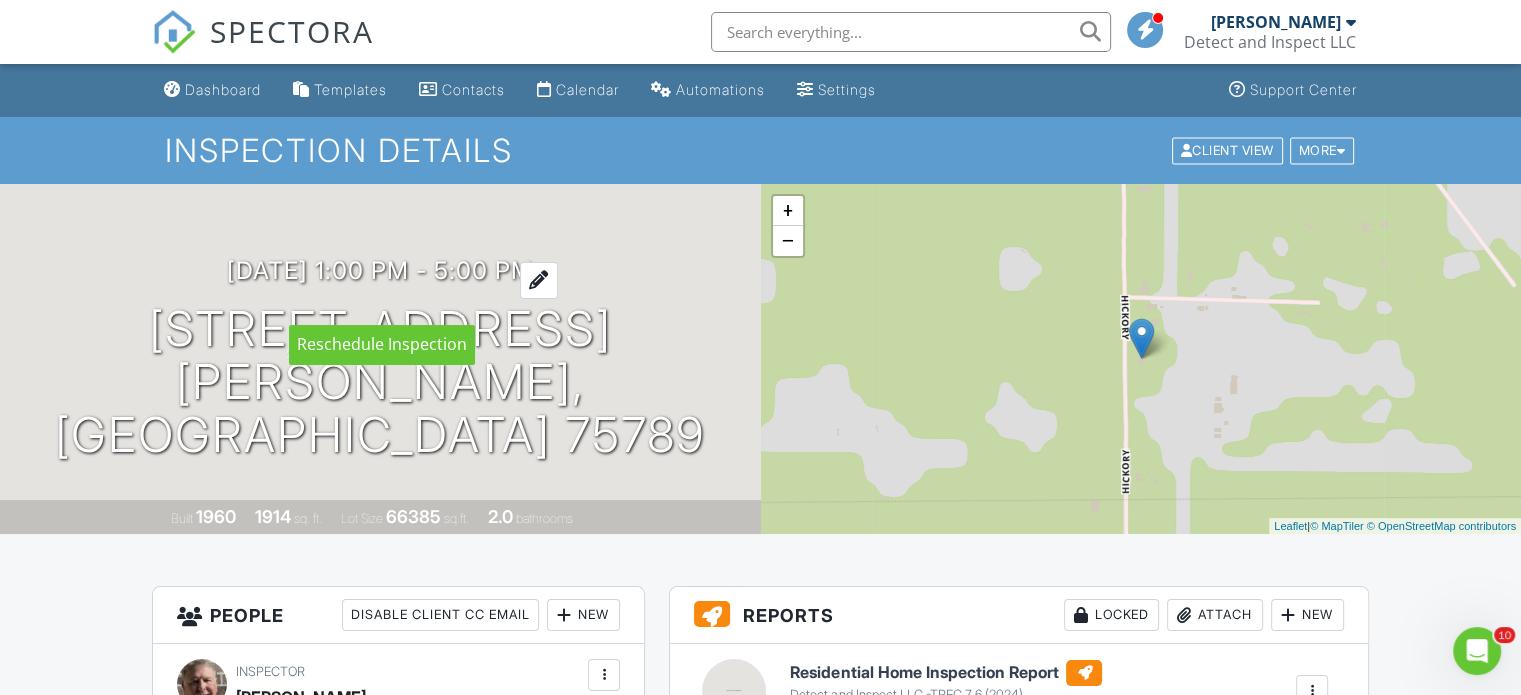 click on "07/09/2025  1:00 pm
- 5:00 pm" at bounding box center [380, 270] 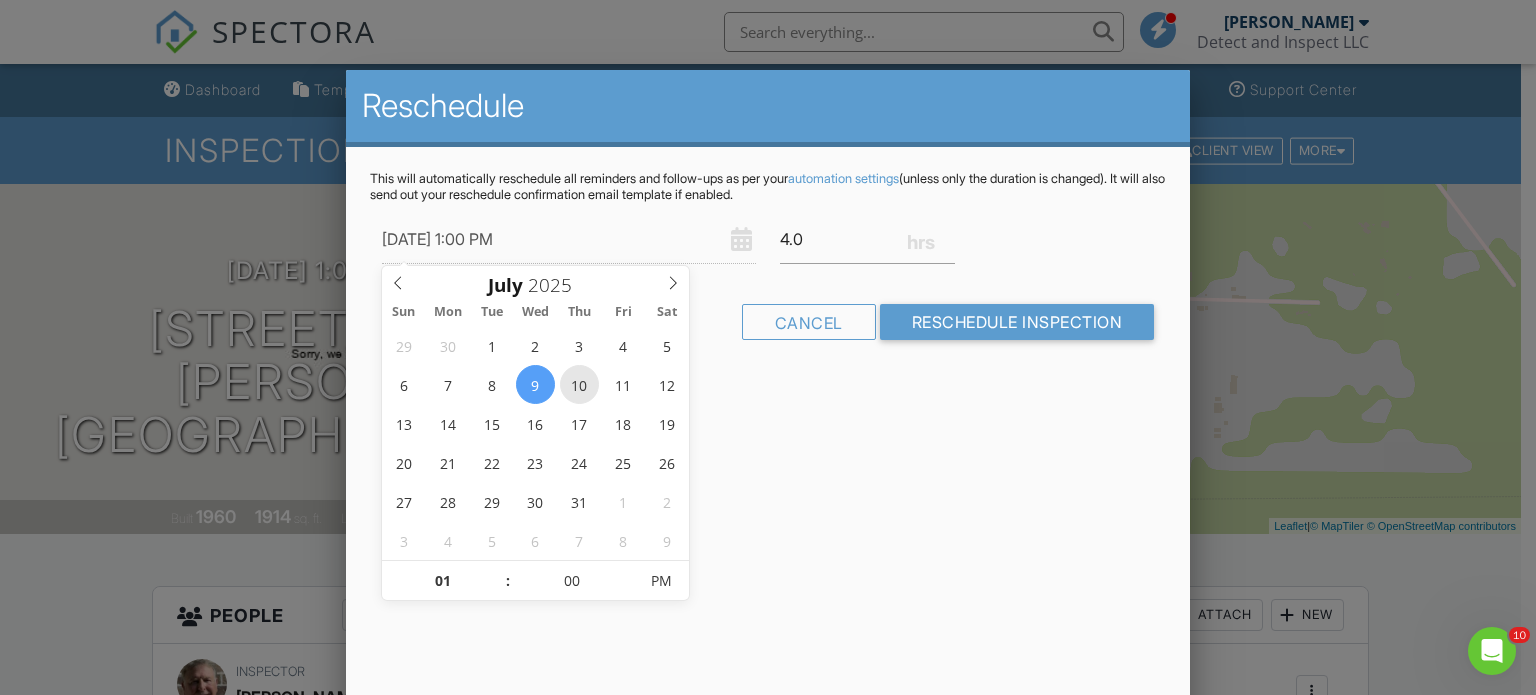 type on "07/10/2025 1:00 PM" 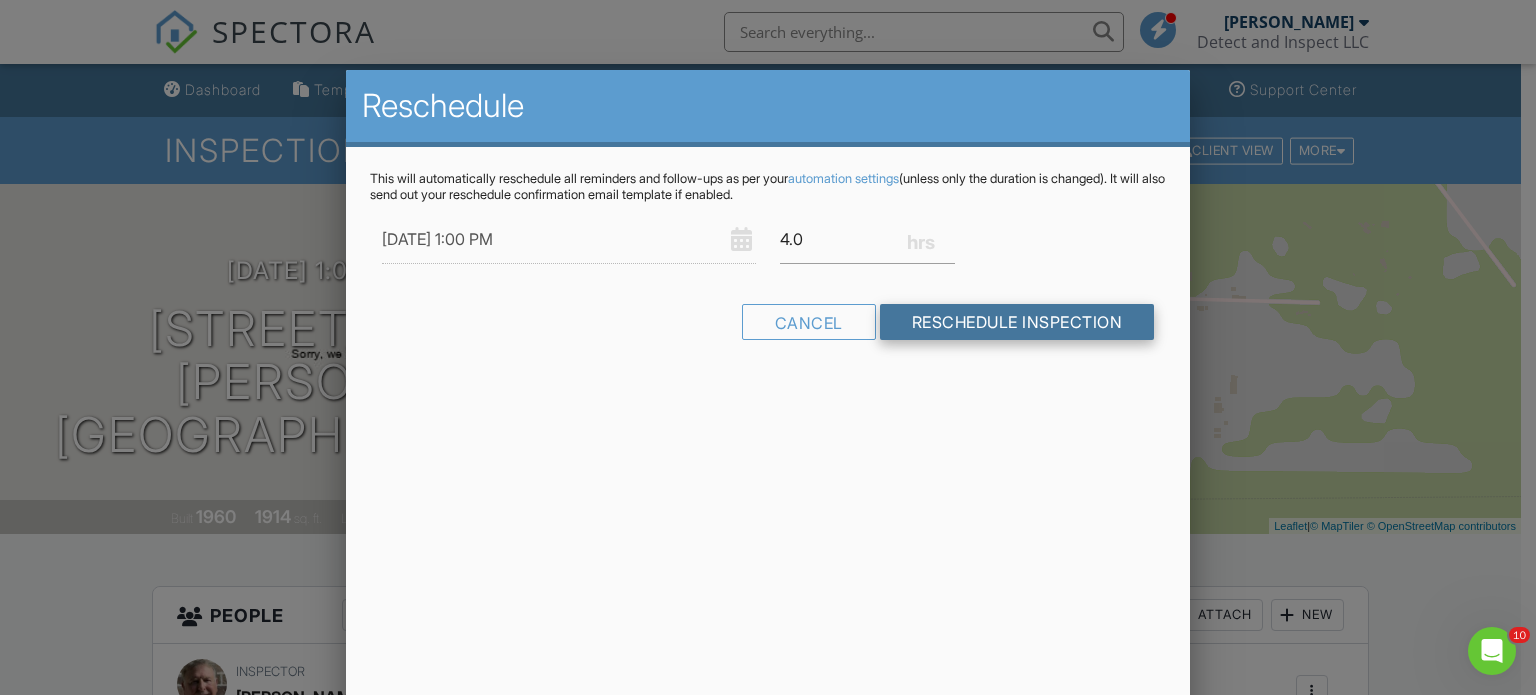click on "Reschedule Inspection" at bounding box center (1017, 322) 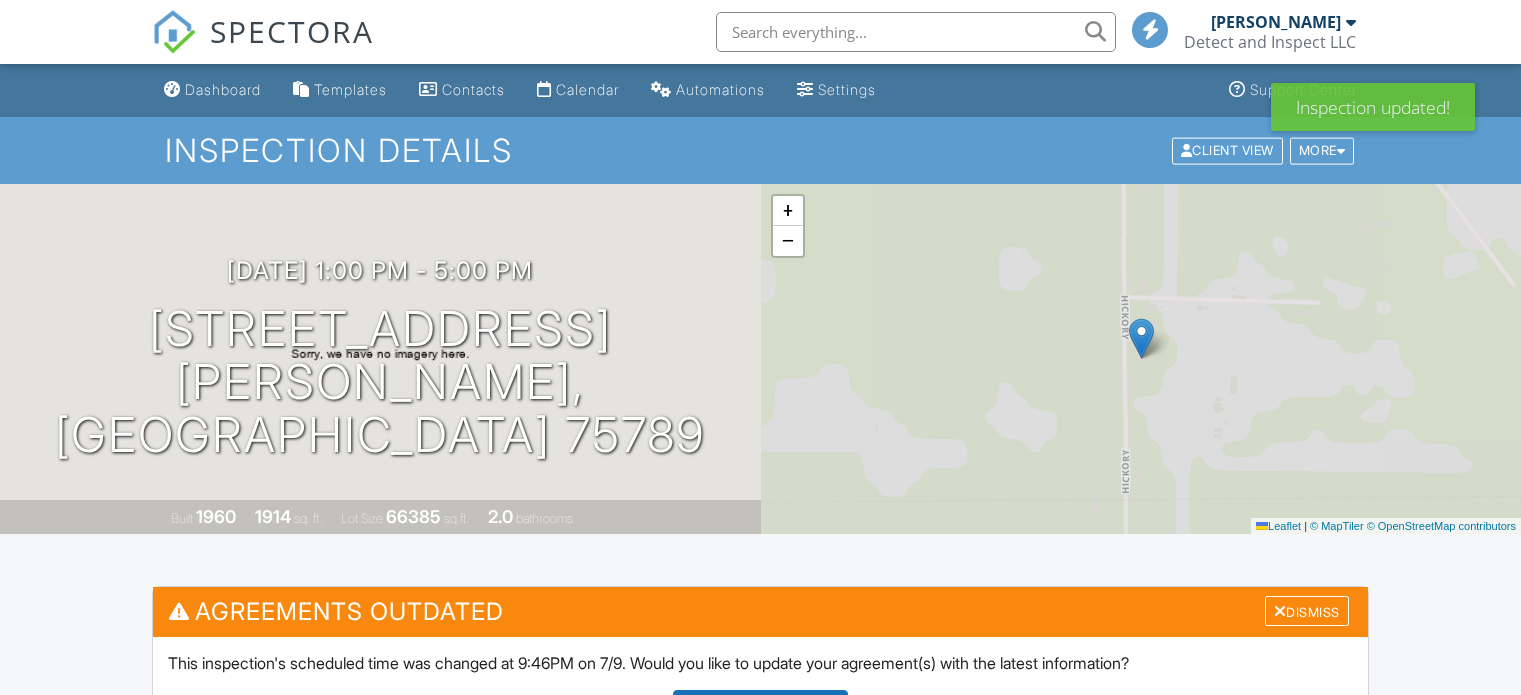 scroll, scrollTop: 0, scrollLeft: 0, axis: both 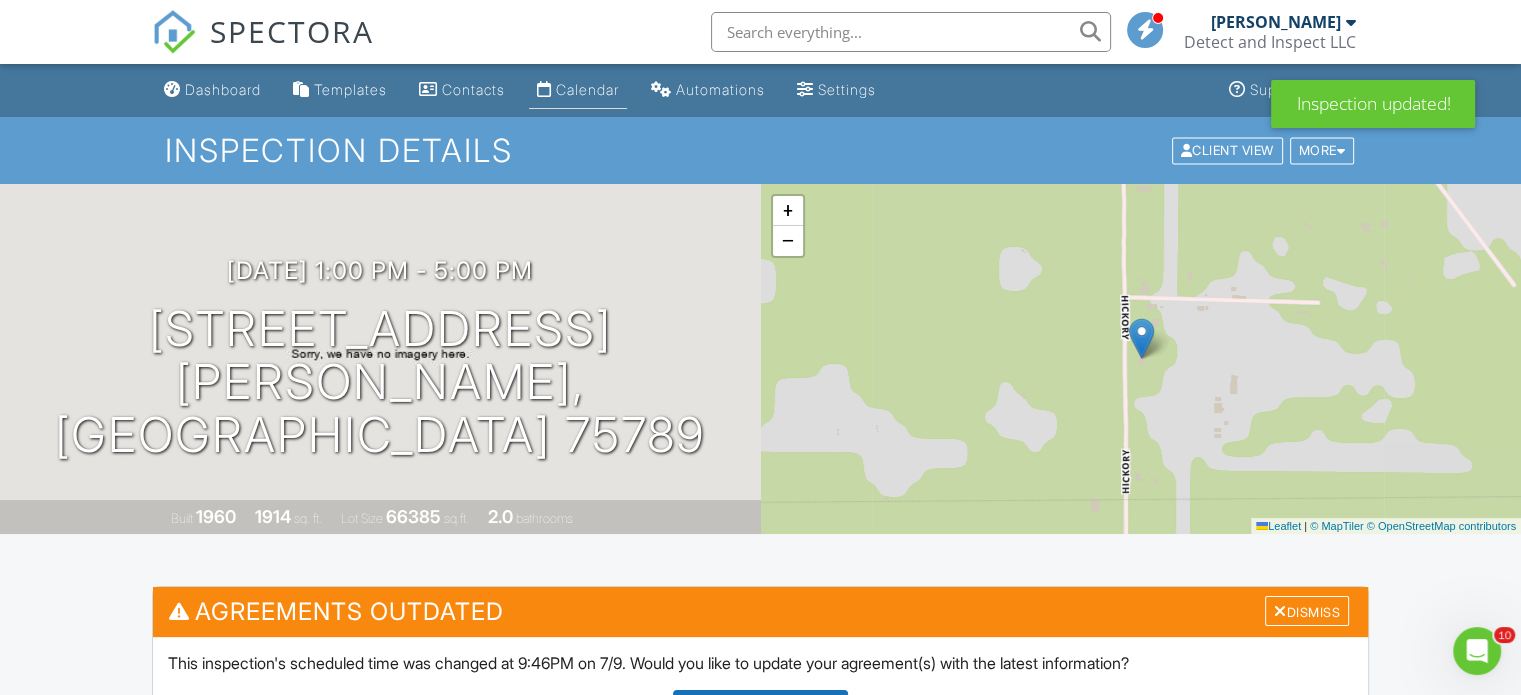 click on "Calendar" at bounding box center [587, 89] 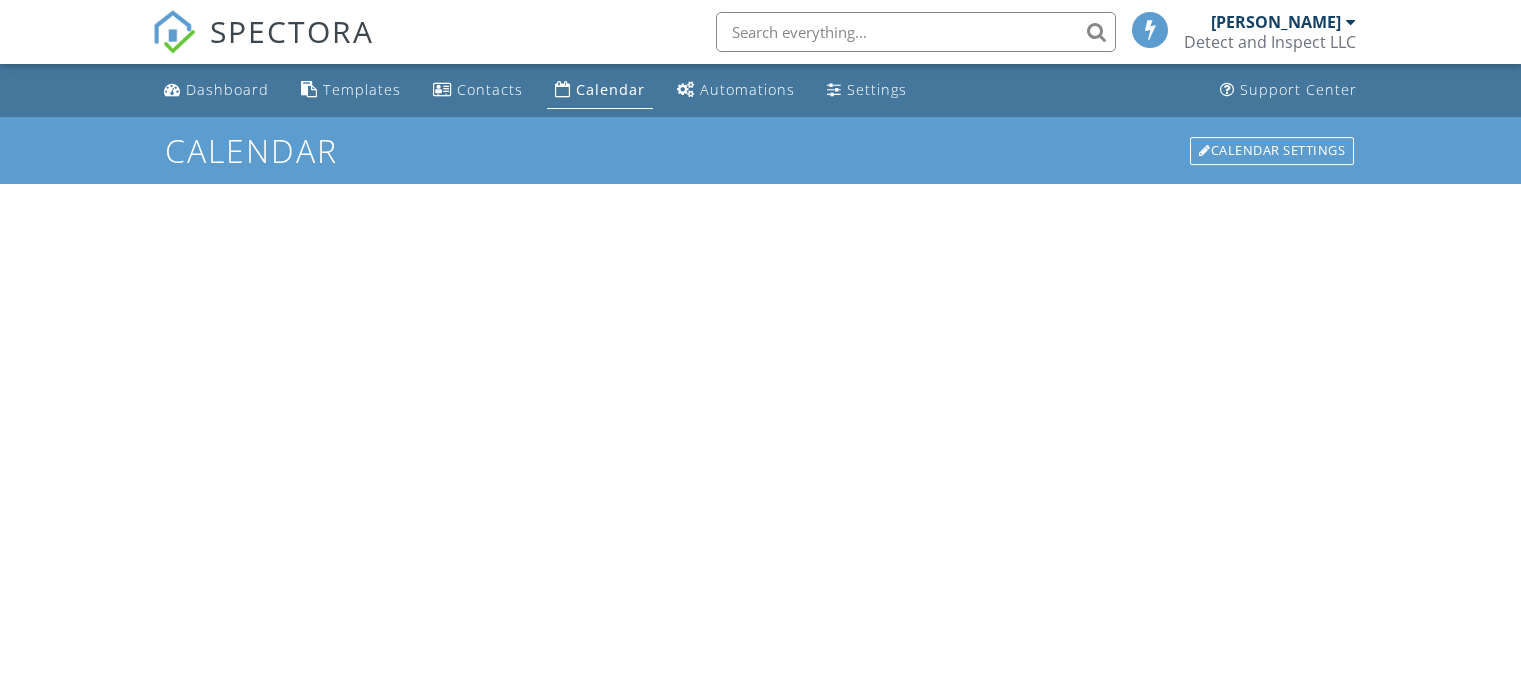 scroll, scrollTop: 0, scrollLeft: 0, axis: both 